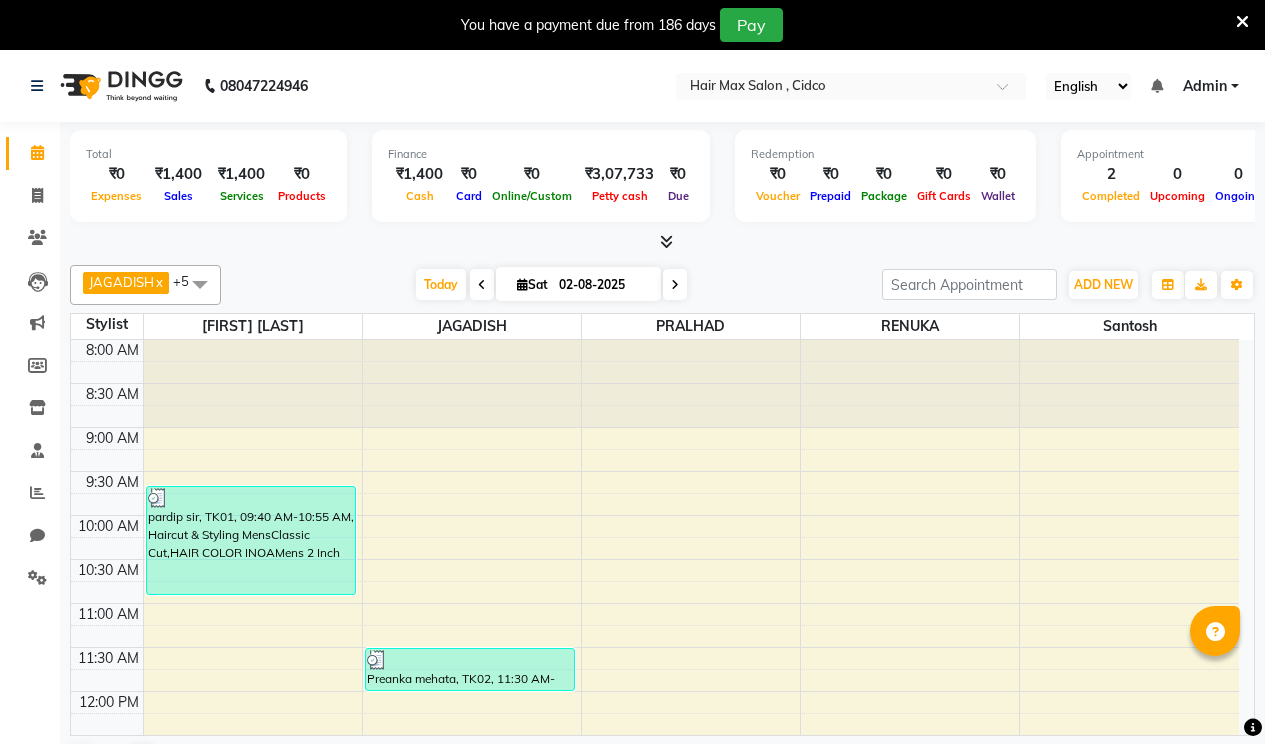 scroll, scrollTop: 0, scrollLeft: 0, axis: both 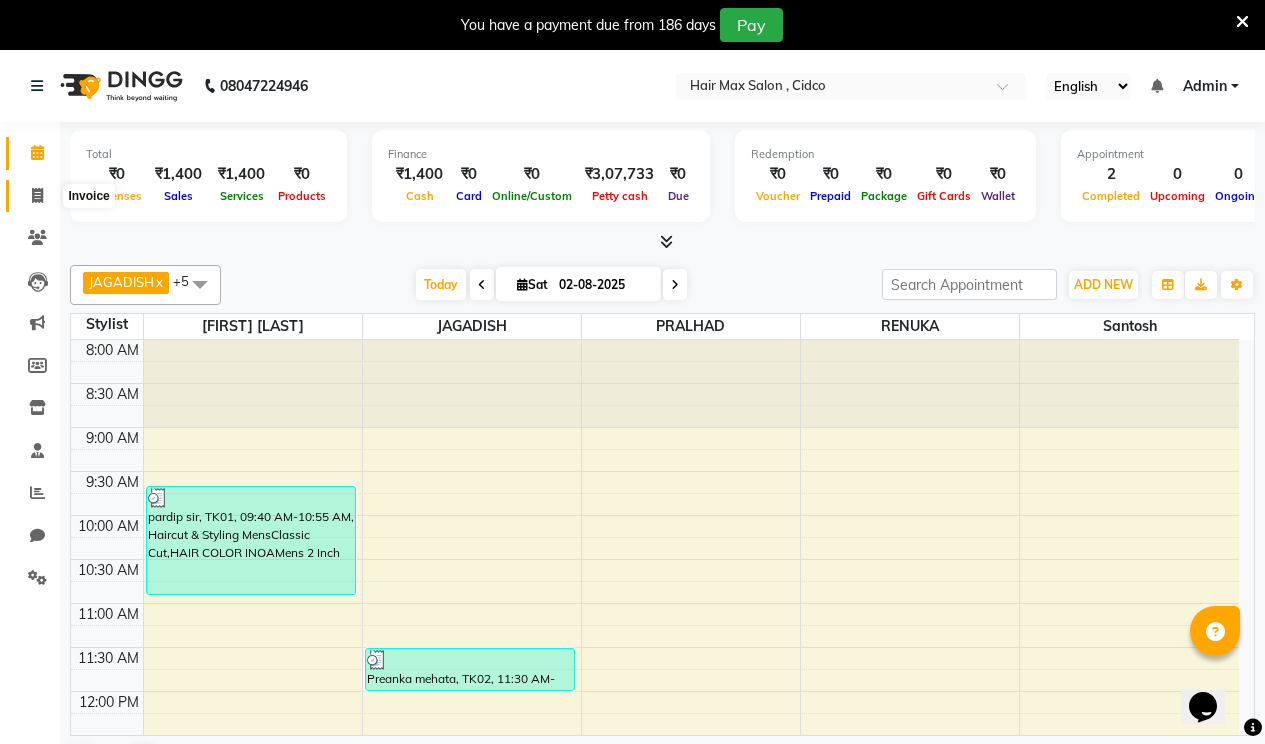 click 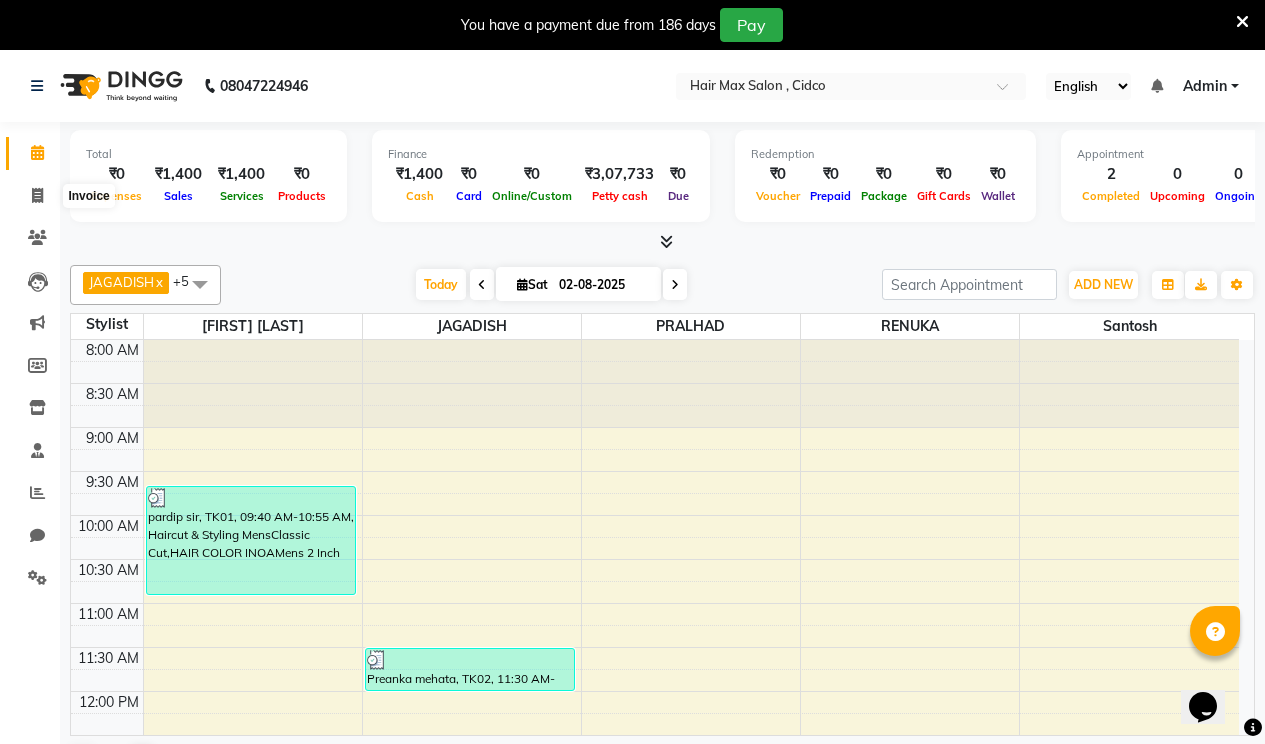 select on "7580" 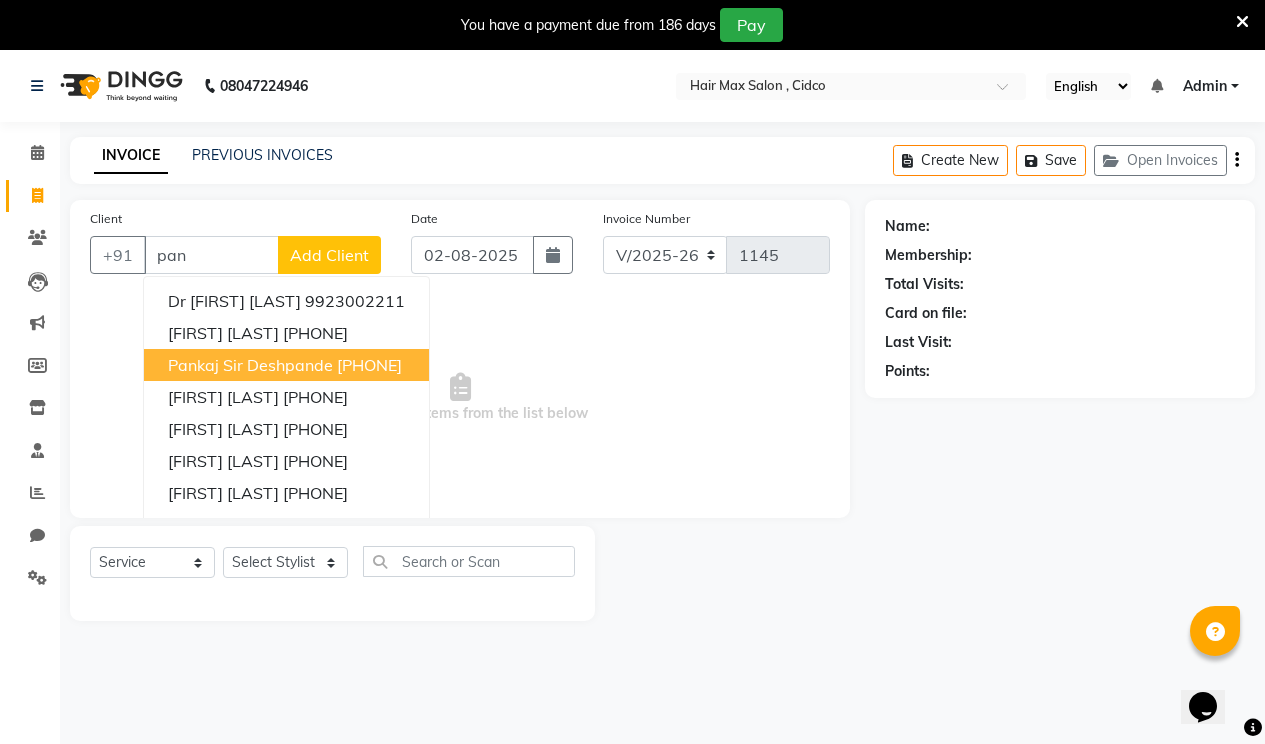 click on "pankaj sir deshpande" at bounding box center (250, 365) 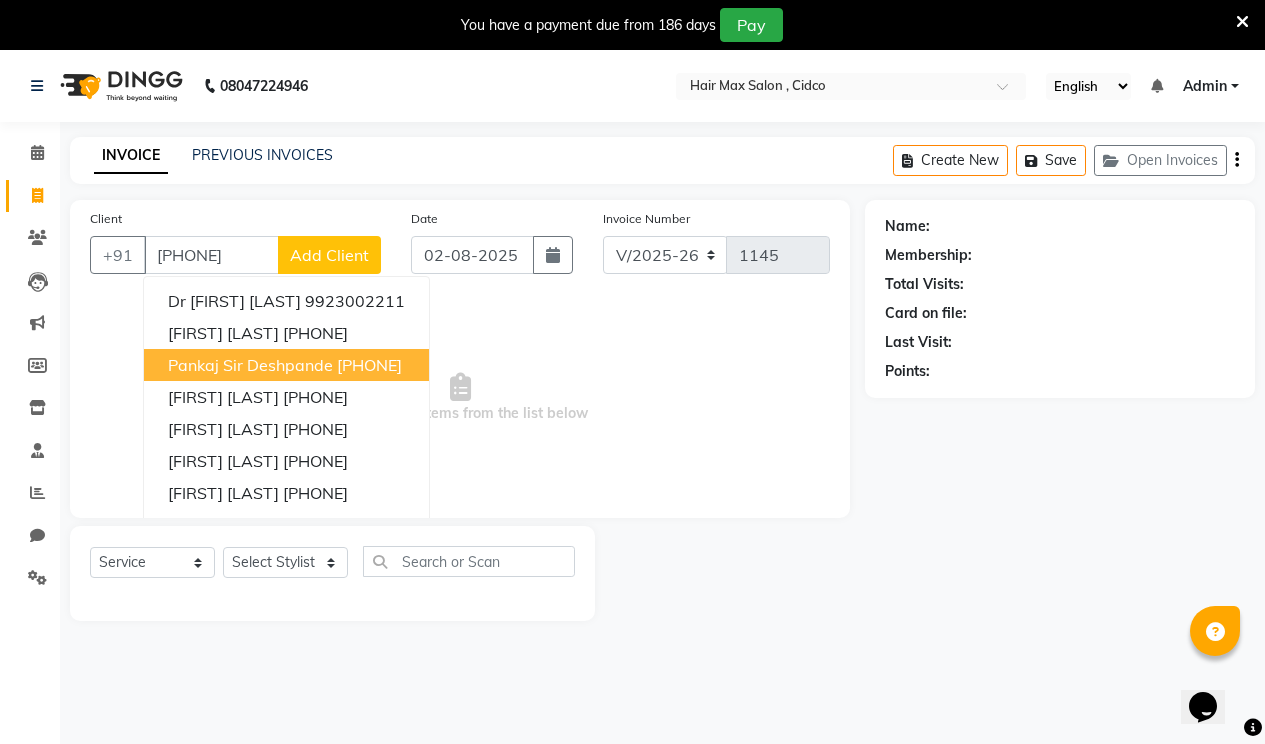 type on "[PHONE]" 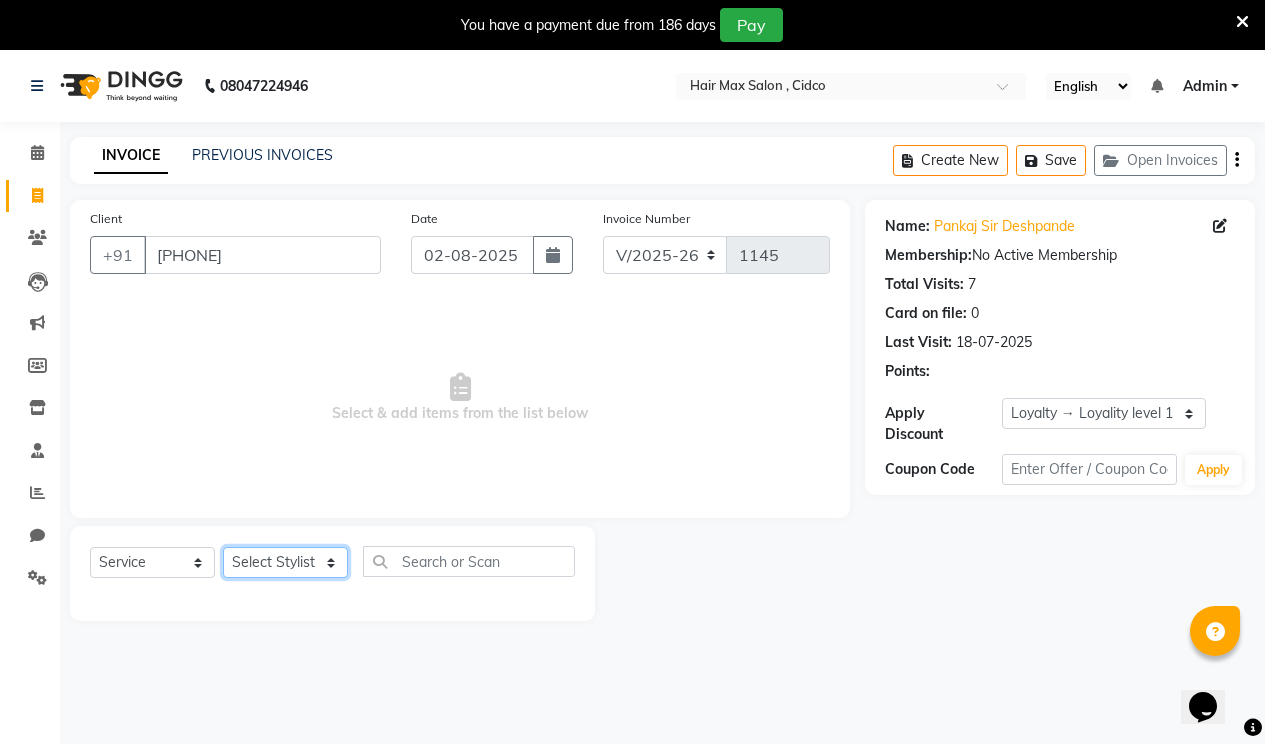 click on "Select Stylist JAGADISH [FIRST] [LAST] PRALHAD RENUKA santosh SHALINI" 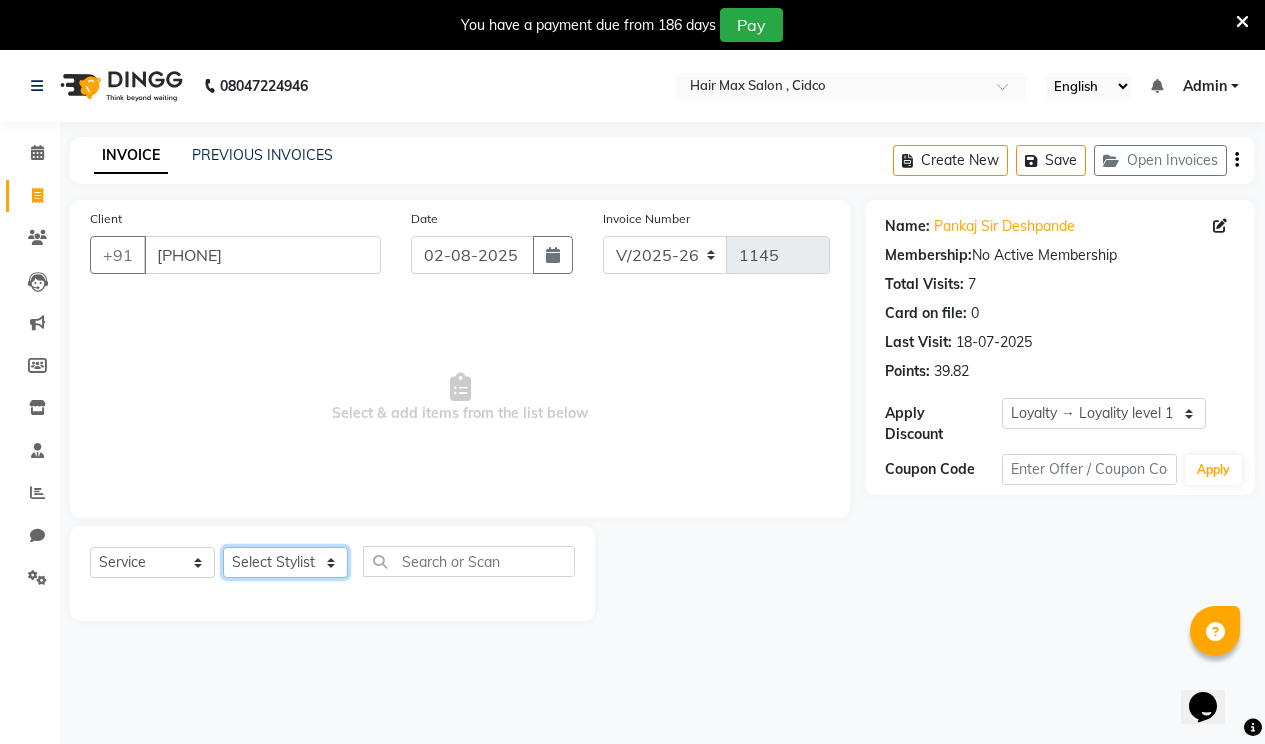 select on "69941" 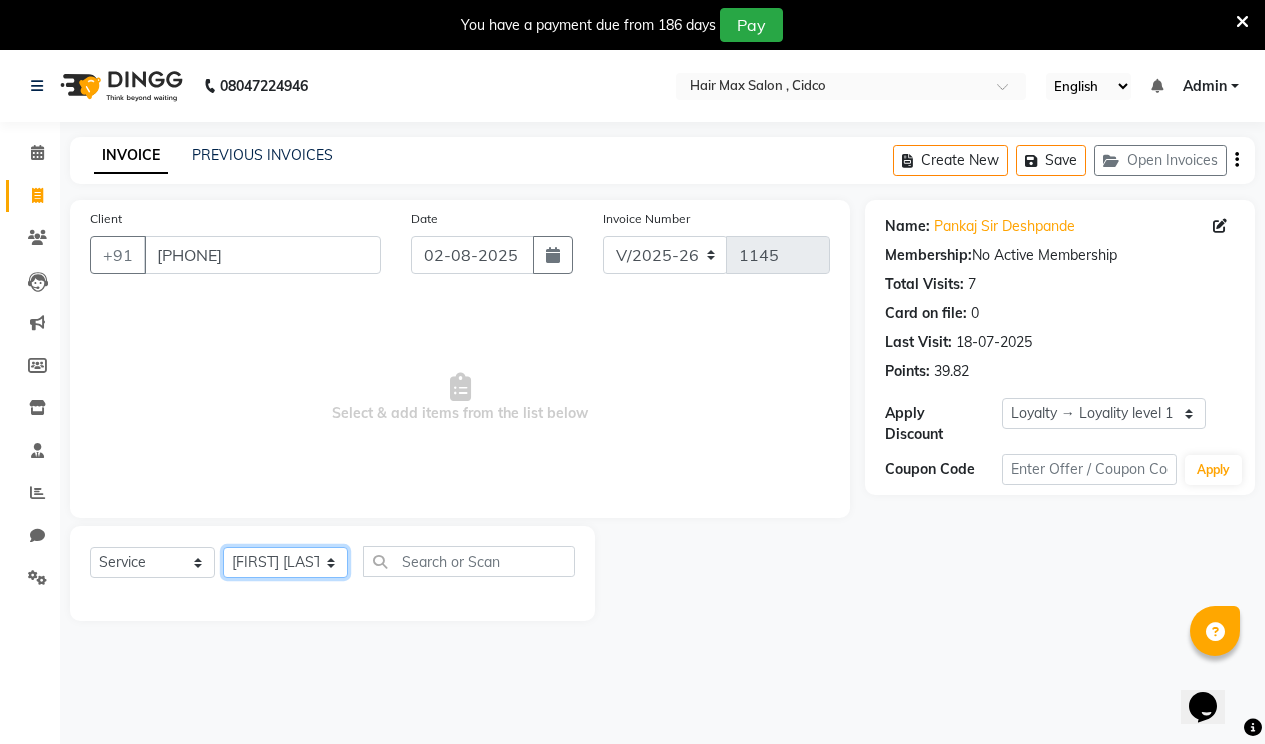 click on "Select Stylist JAGADISH [FIRST] [LAST] PRALHAD RENUKA santosh SHALINI" 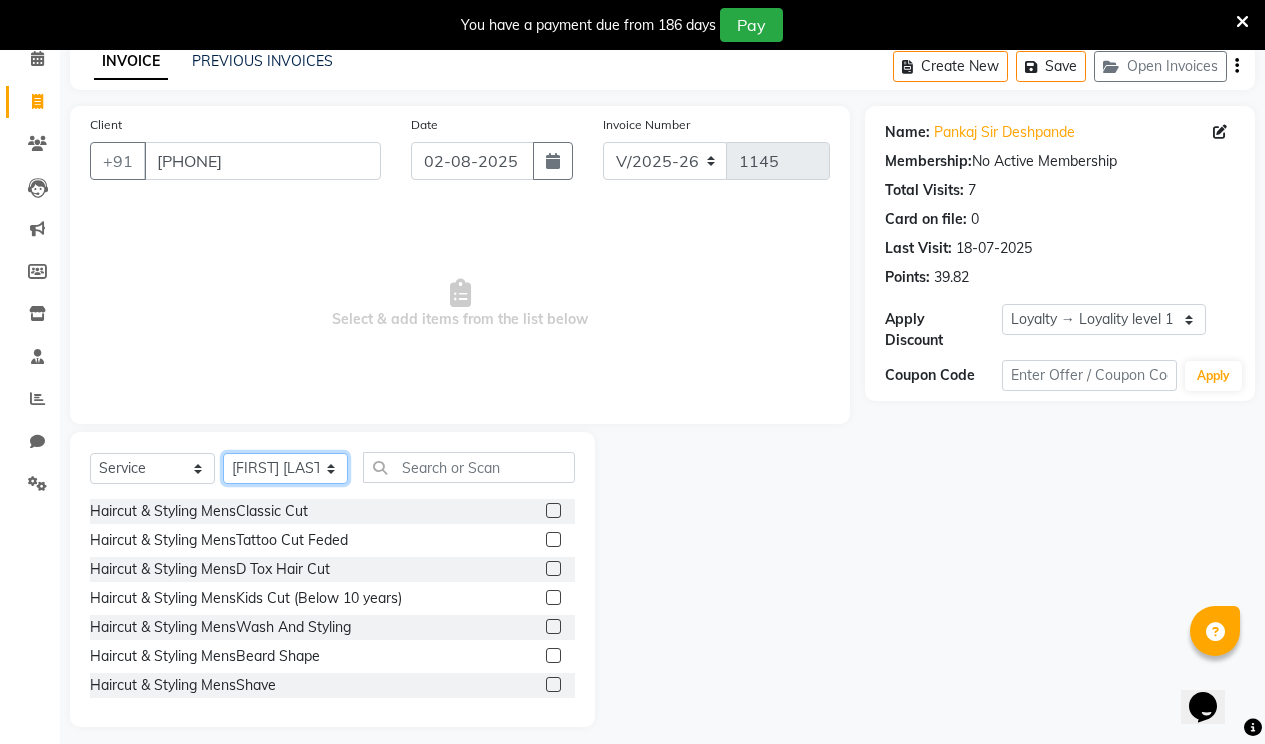 scroll, scrollTop: 107, scrollLeft: 0, axis: vertical 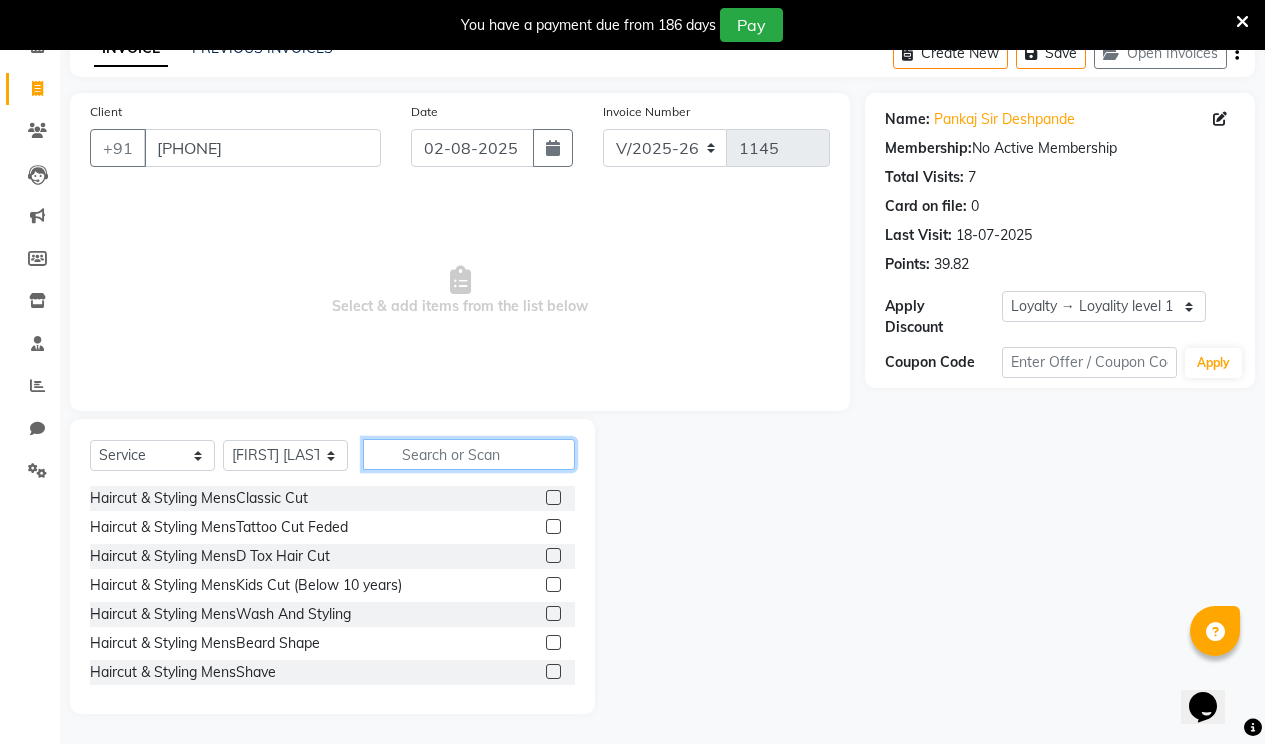 click 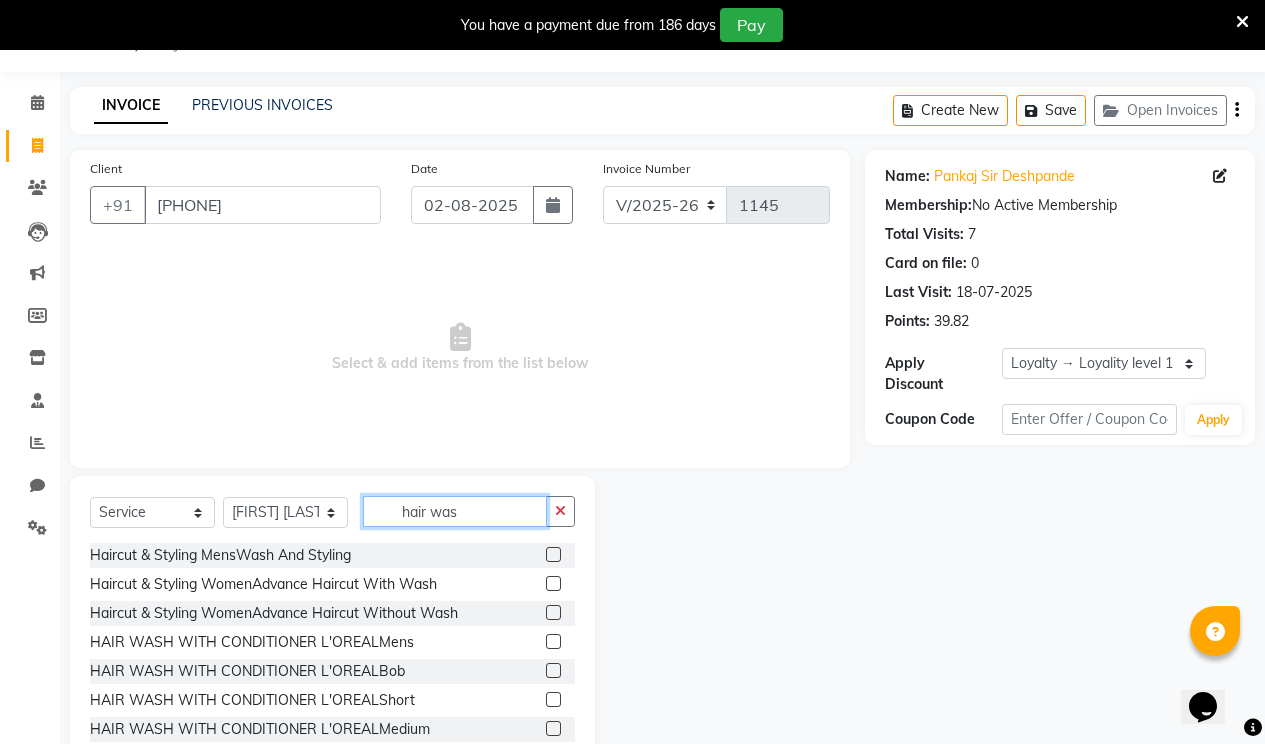 scroll, scrollTop: 107, scrollLeft: 0, axis: vertical 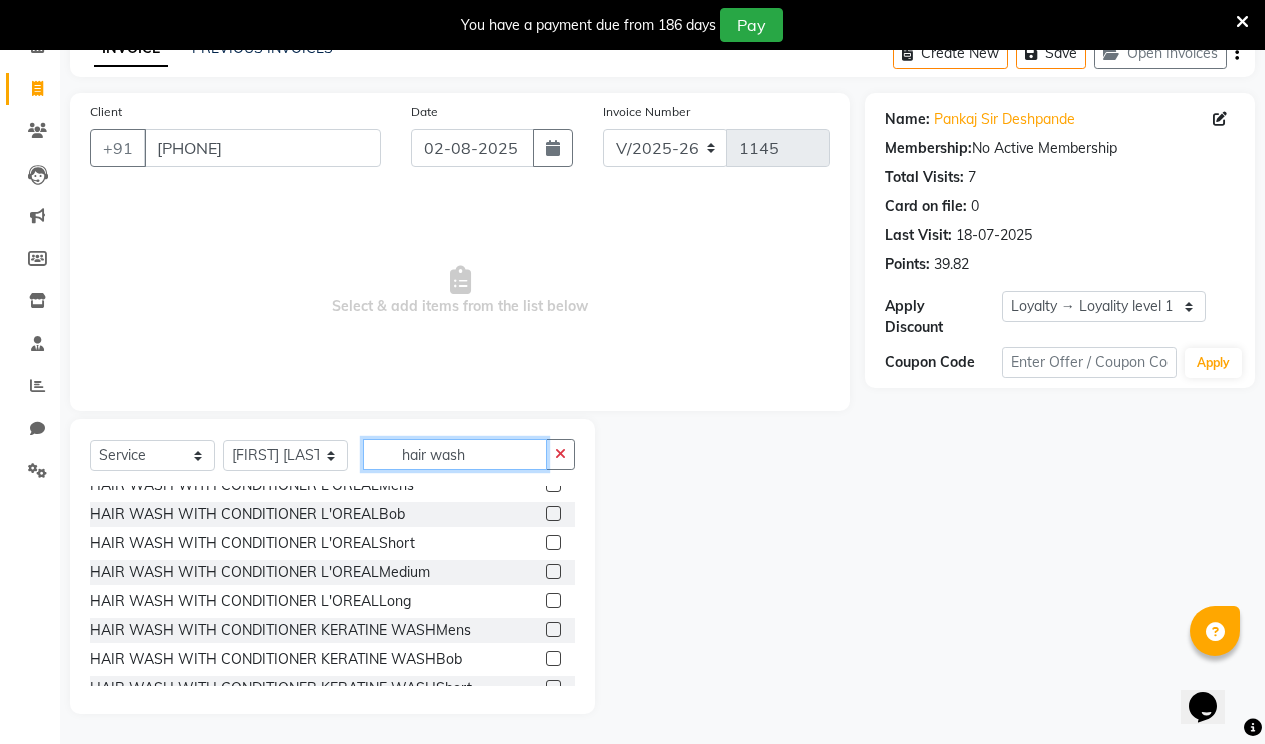 type on "hair wash" 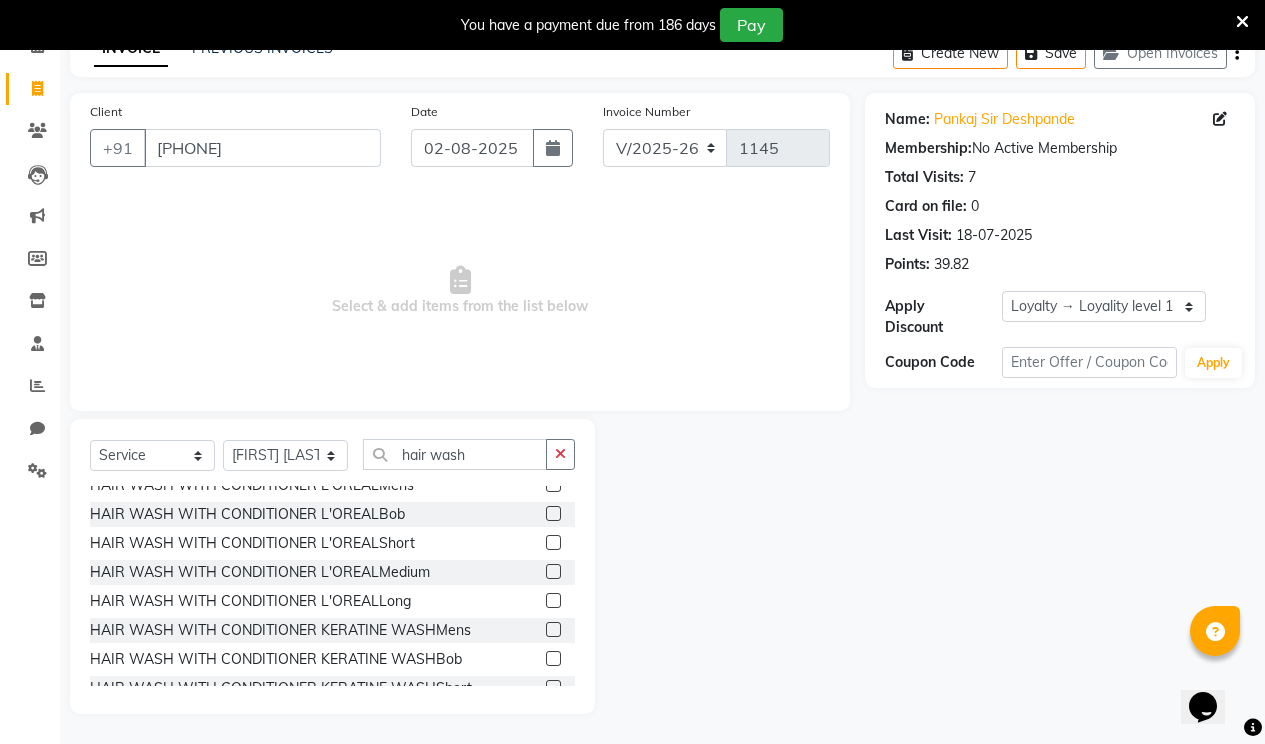 click 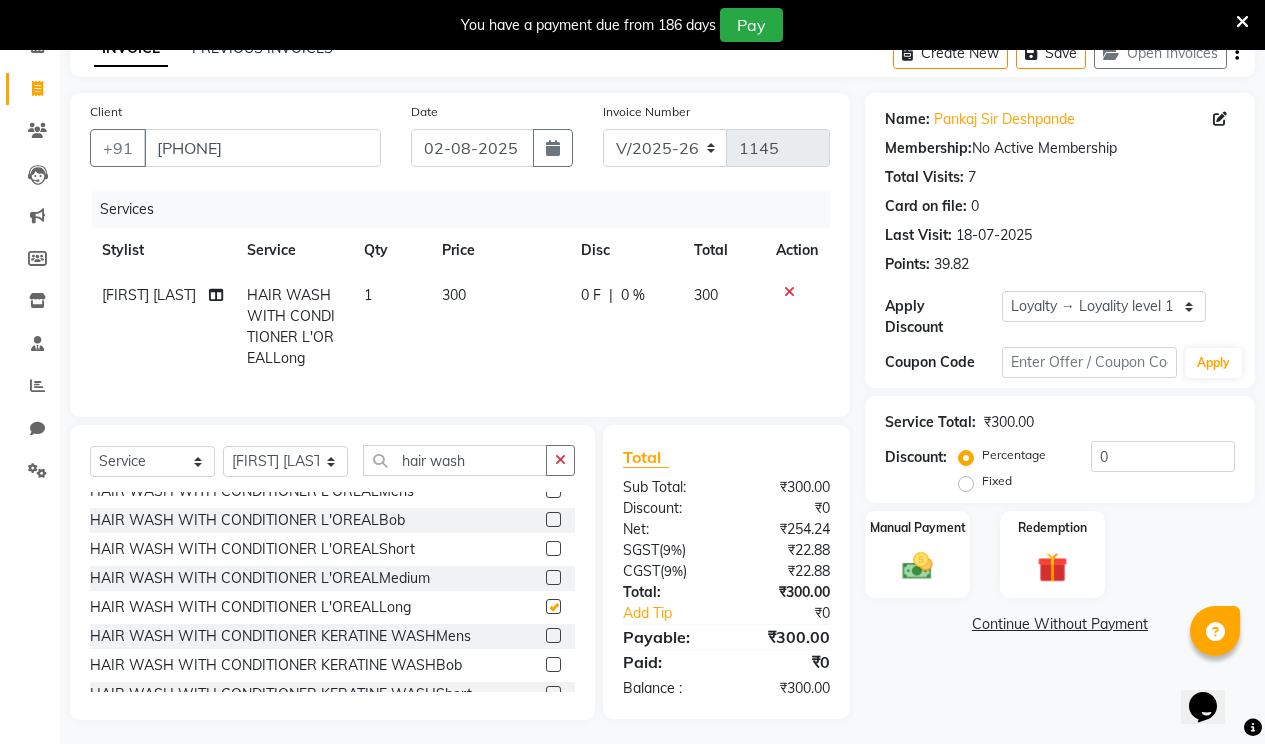 checkbox on "false" 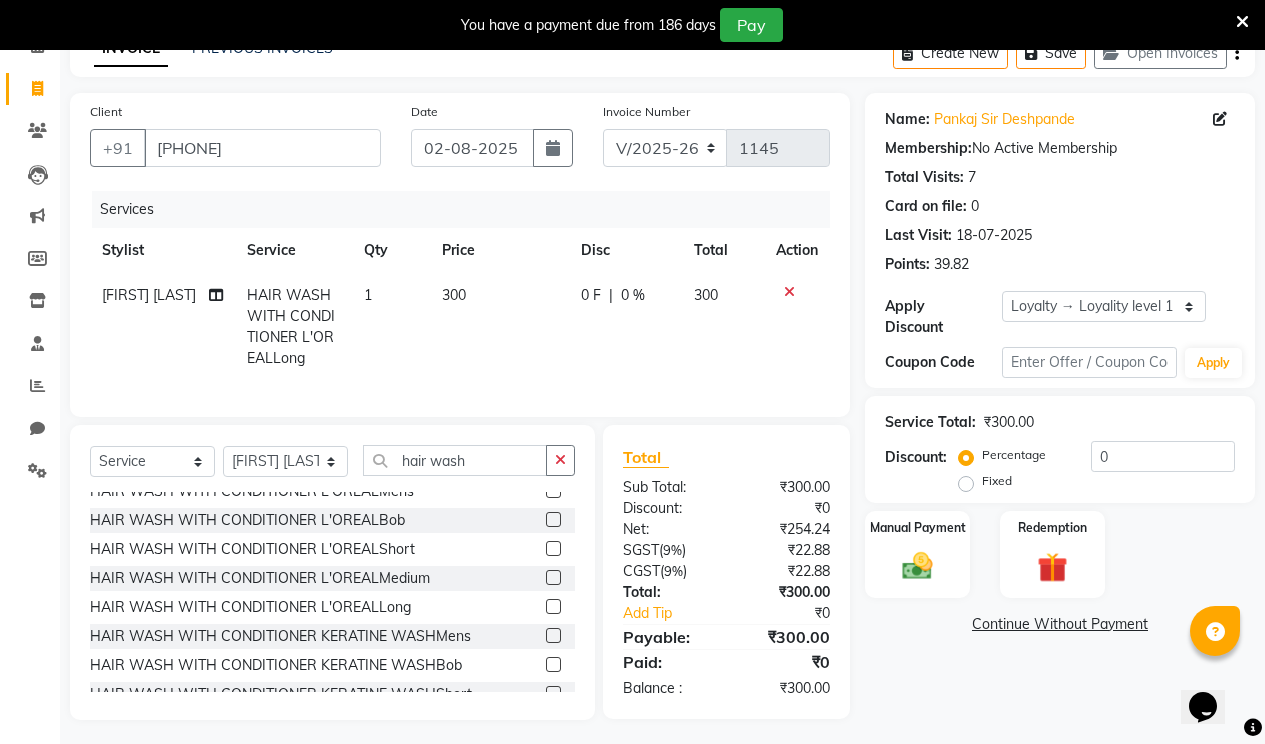 scroll, scrollTop: 128, scrollLeft: 0, axis: vertical 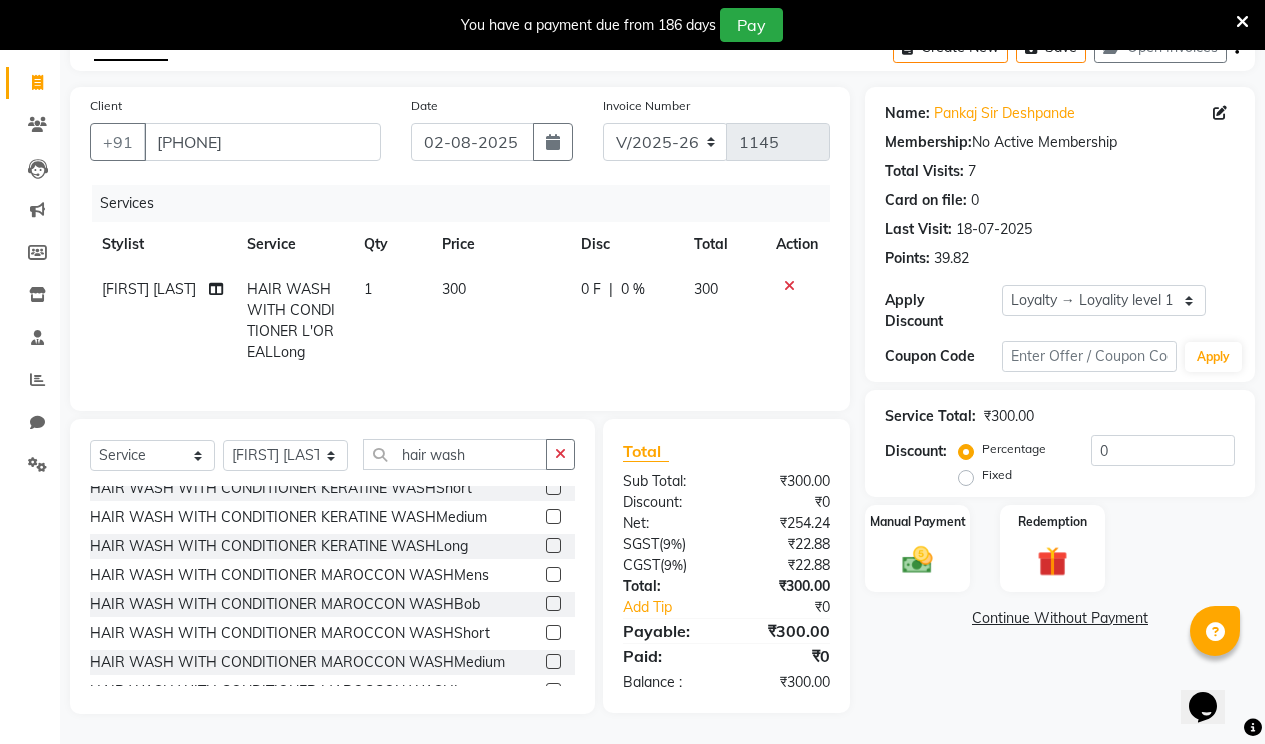 click 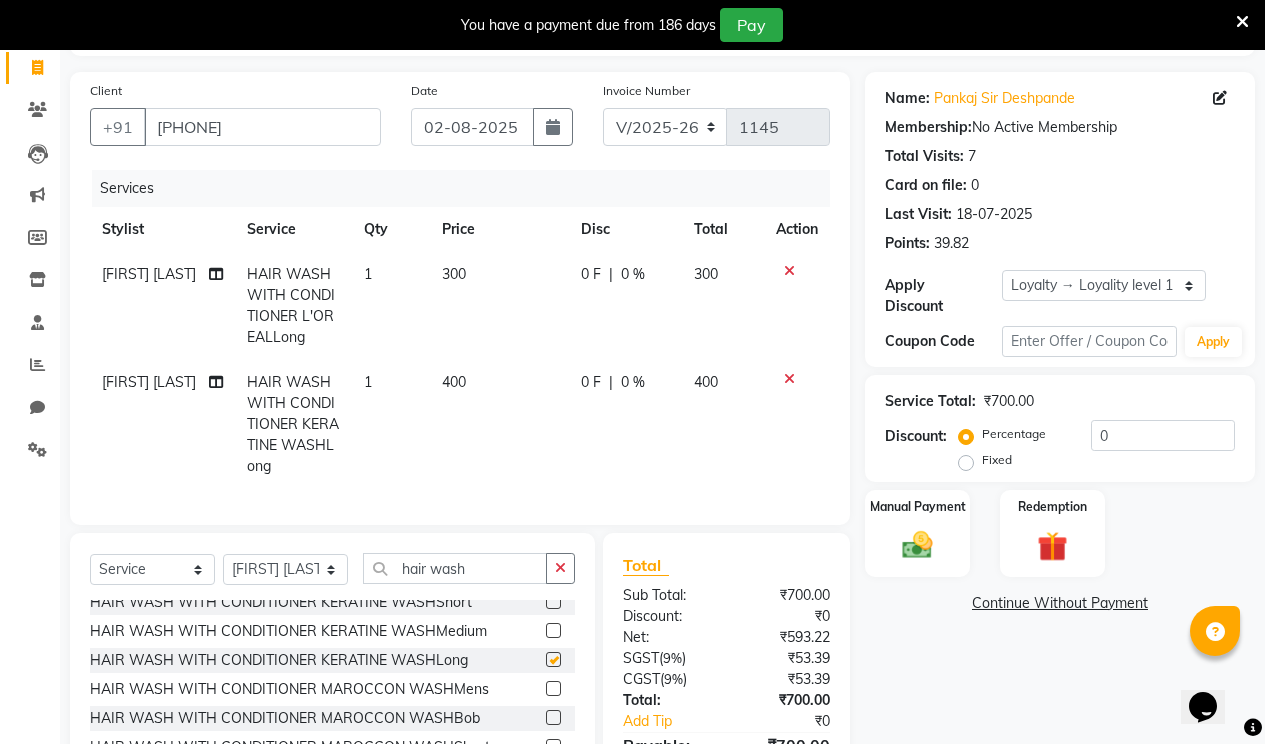checkbox on "false" 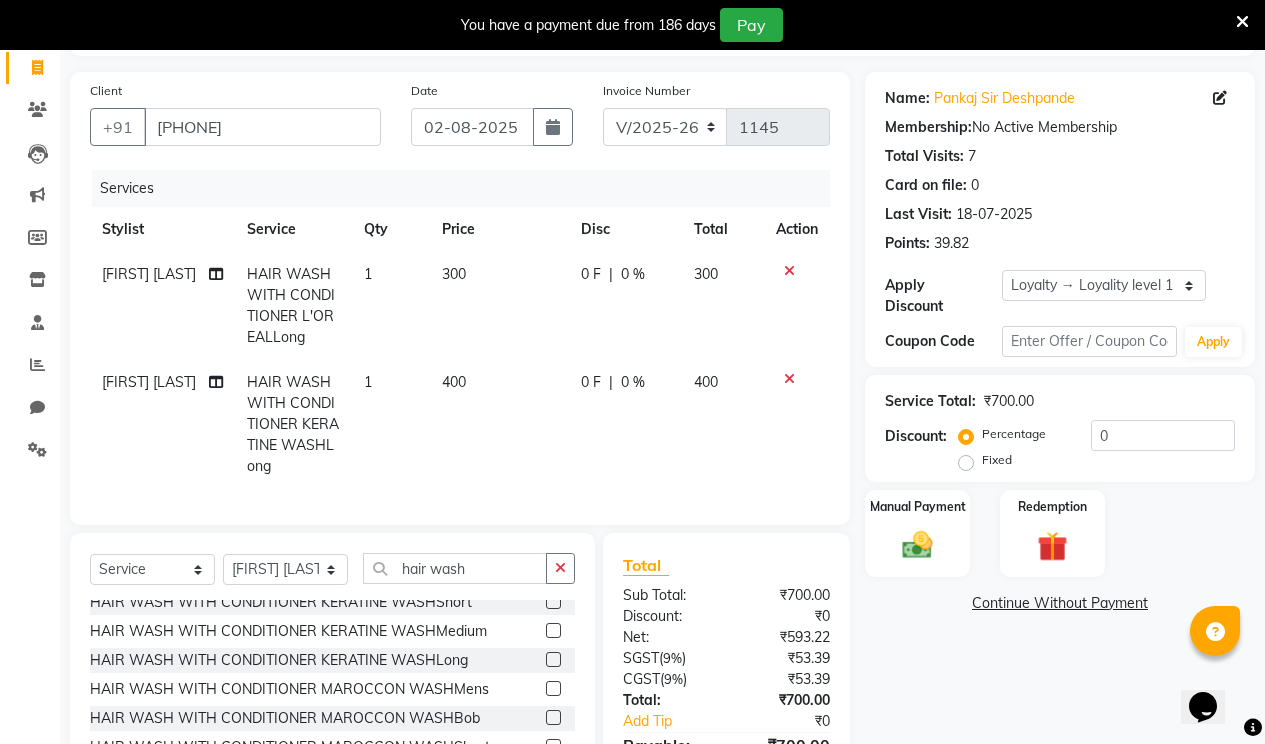 click 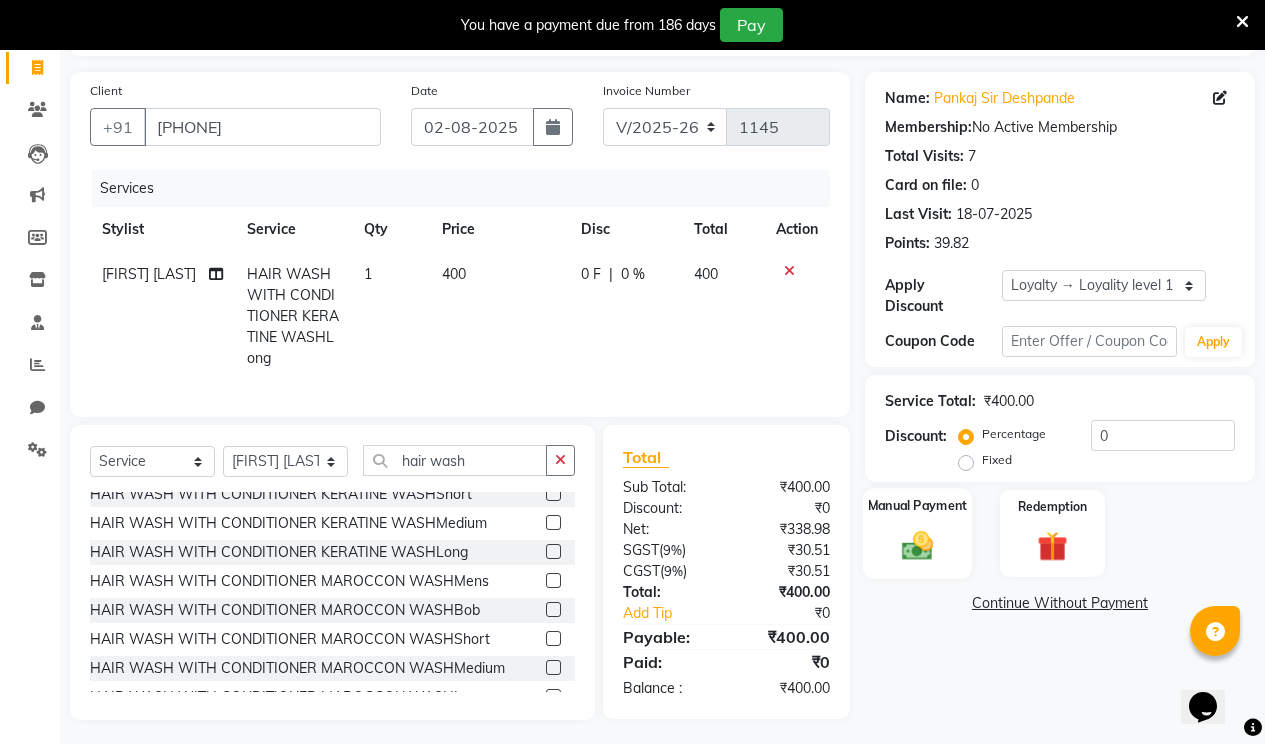 click on "Manual Payment" 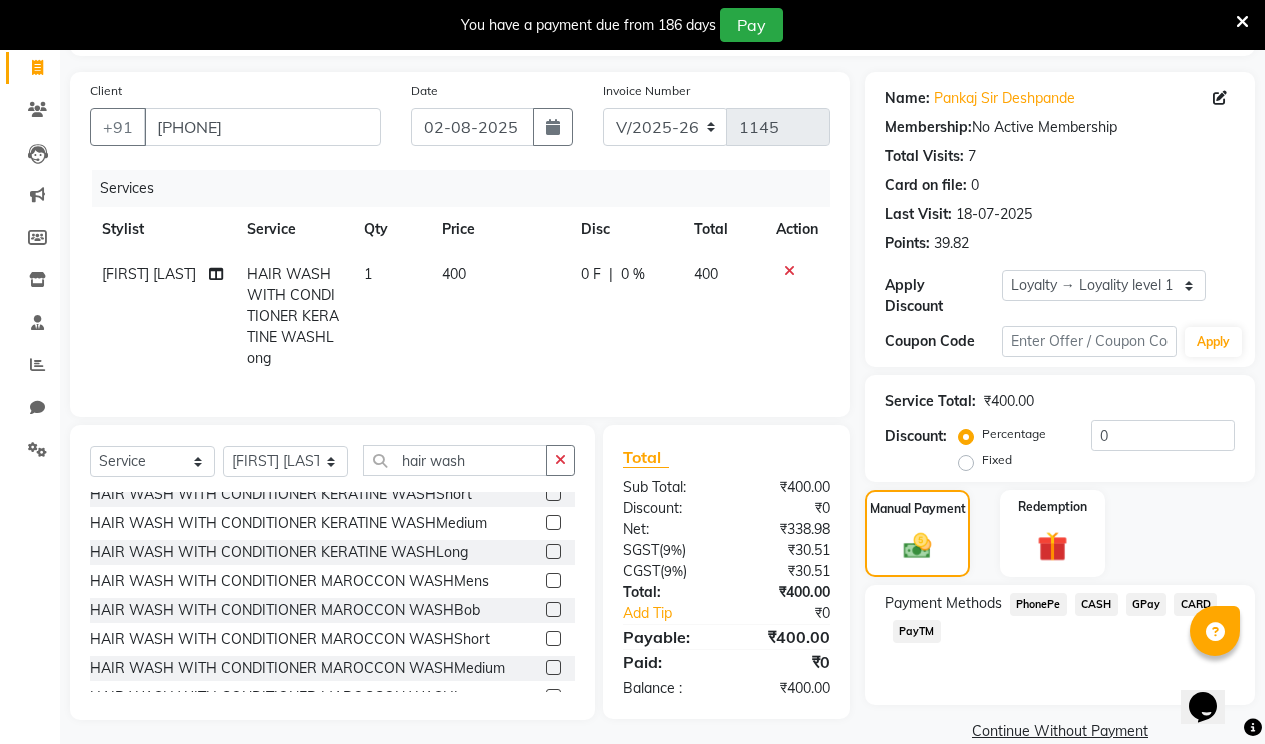 click on "PhonePe" 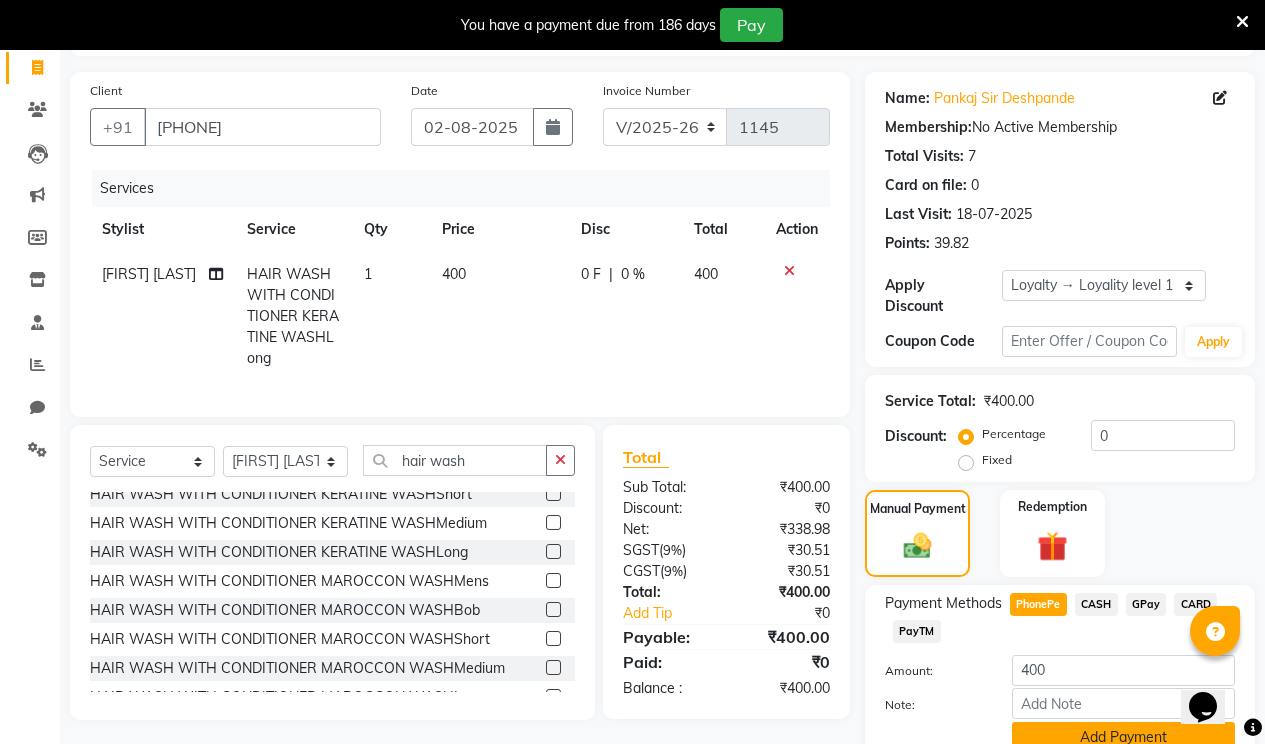 click on "Add Payment" 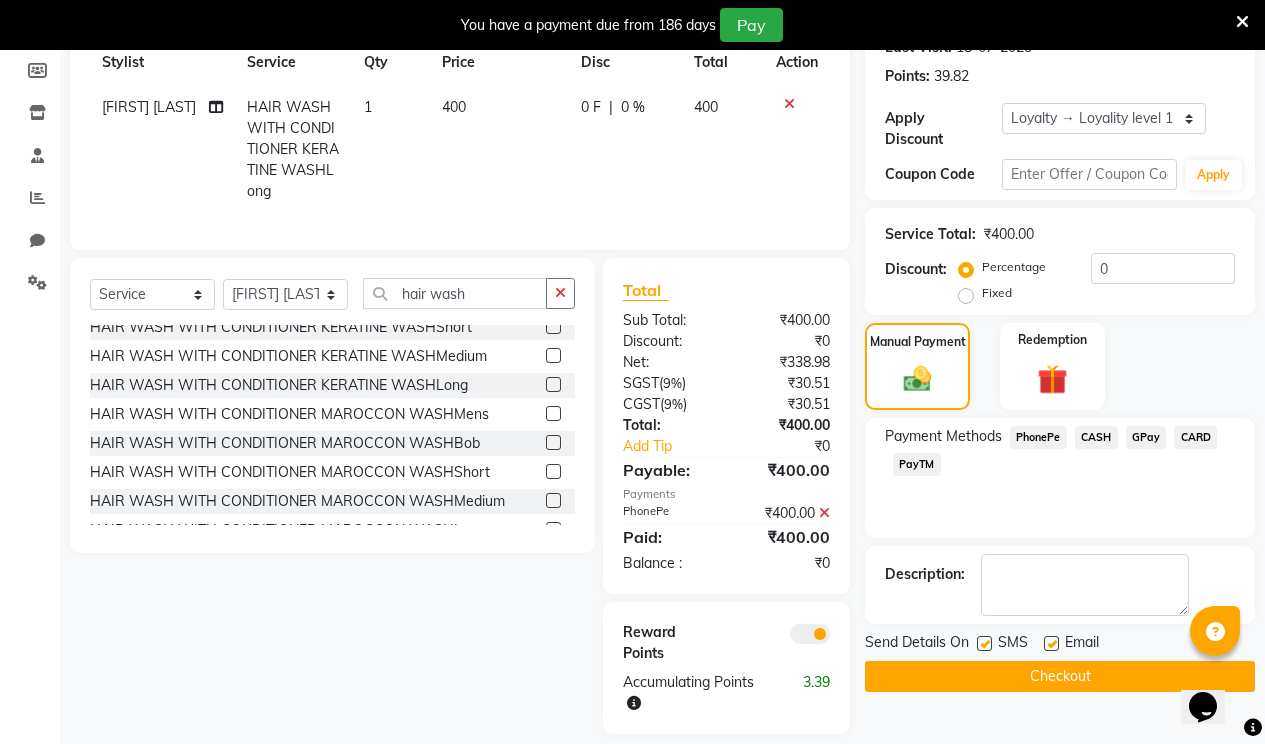 scroll, scrollTop: 330, scrollLeft: 0, axis: vertical 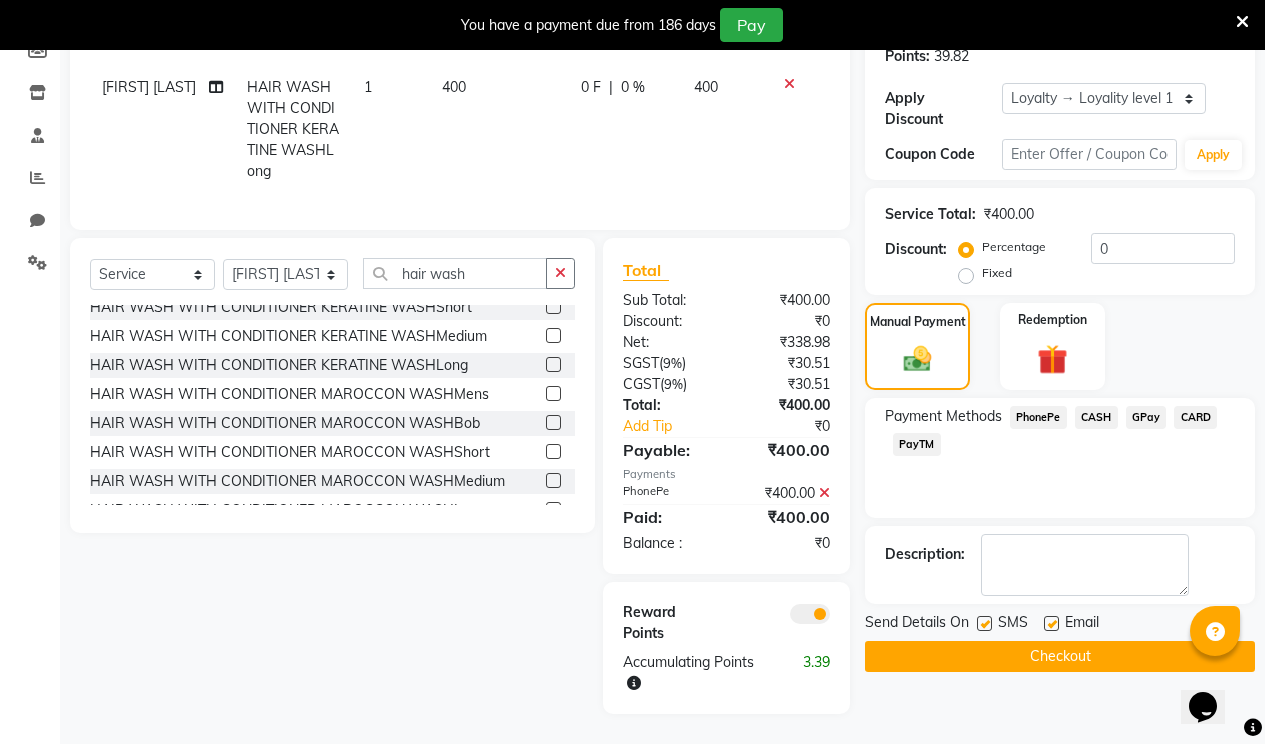 drag, startPoint x: 1057, startPoint y: 589, endPoint x: 1040, endPoint y: 600, distance: 20.248457 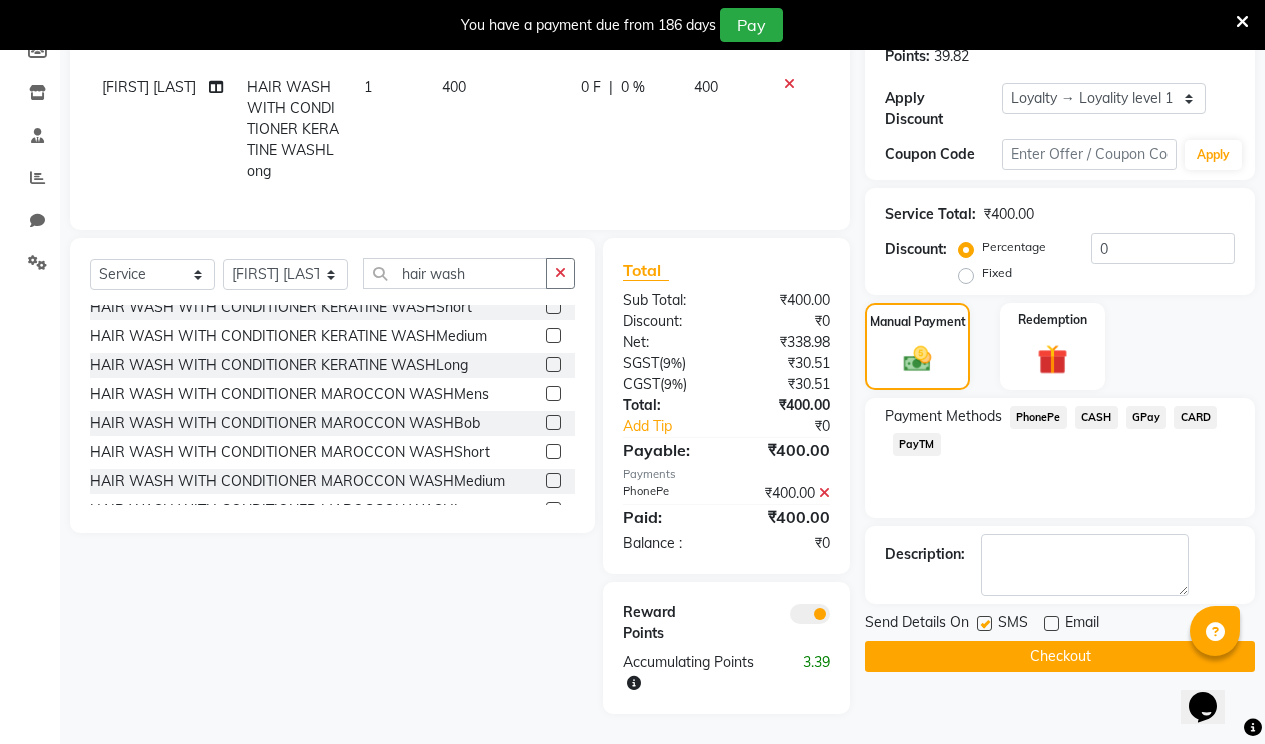 click 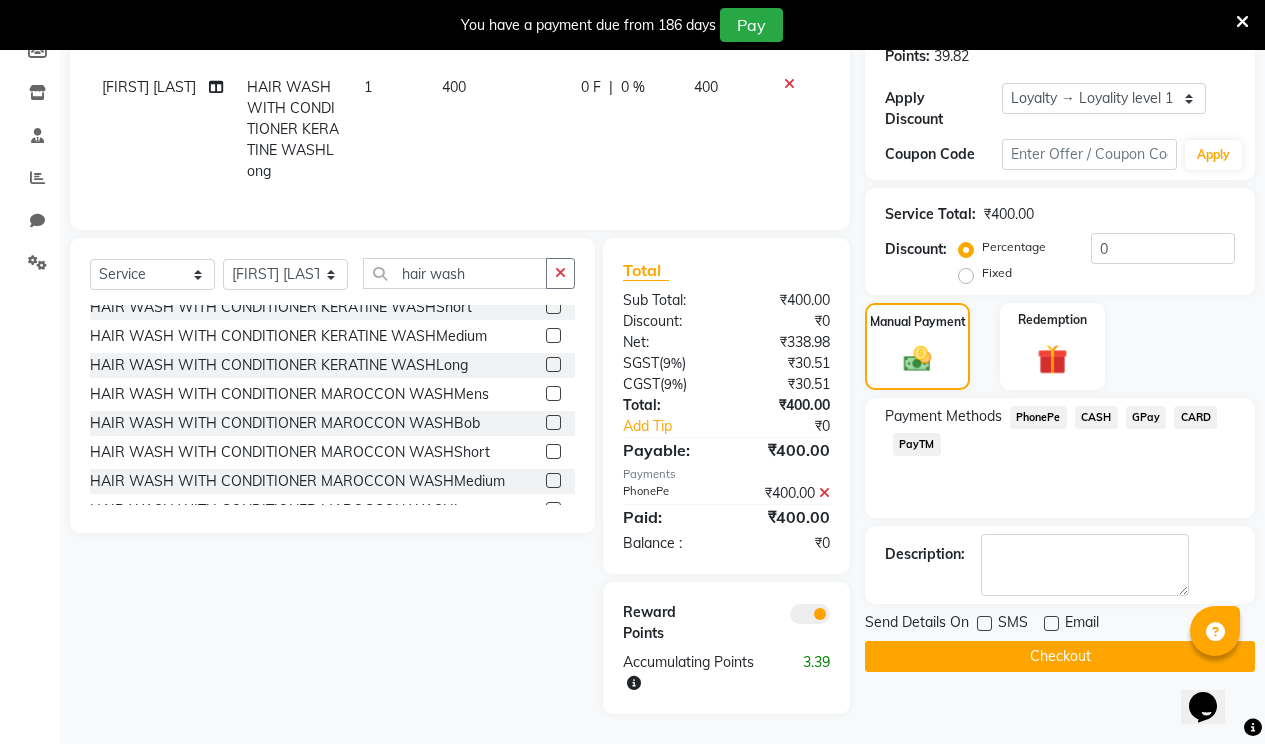 click on "Checkout" 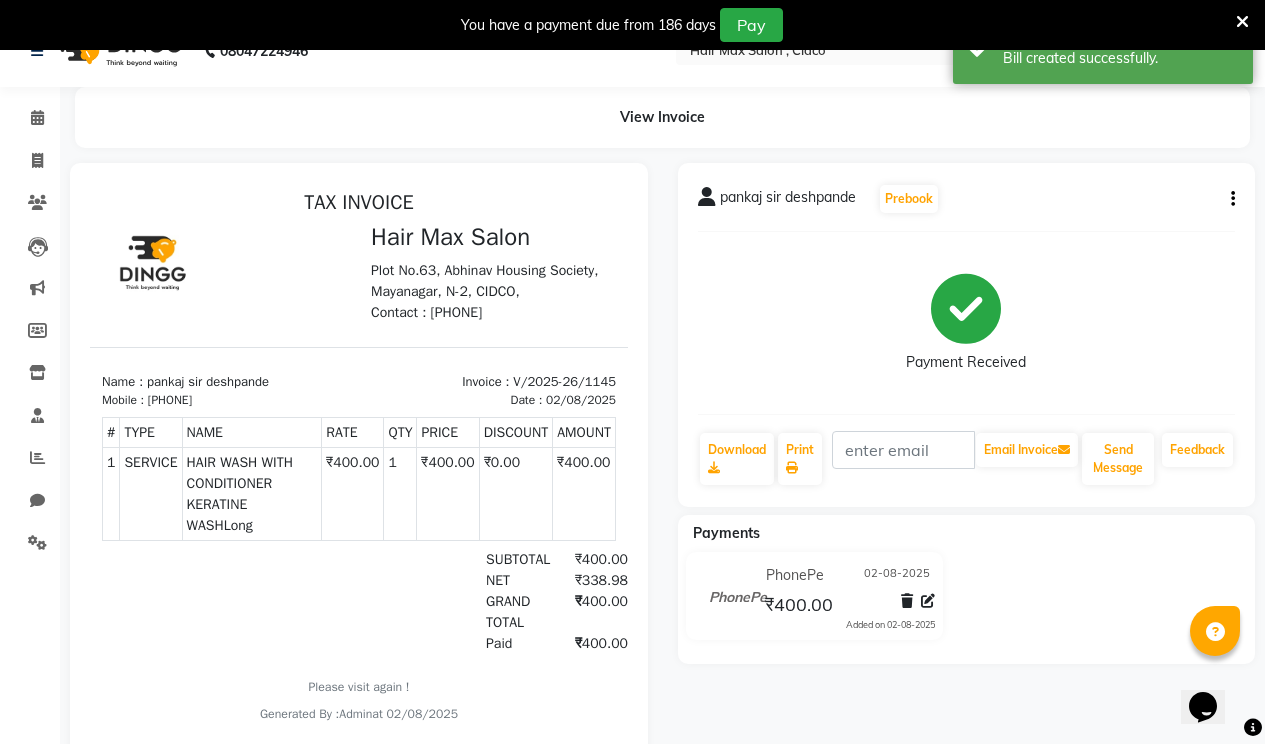 scroll, scrollTop: 0, scrollLeft: 0, axis: both 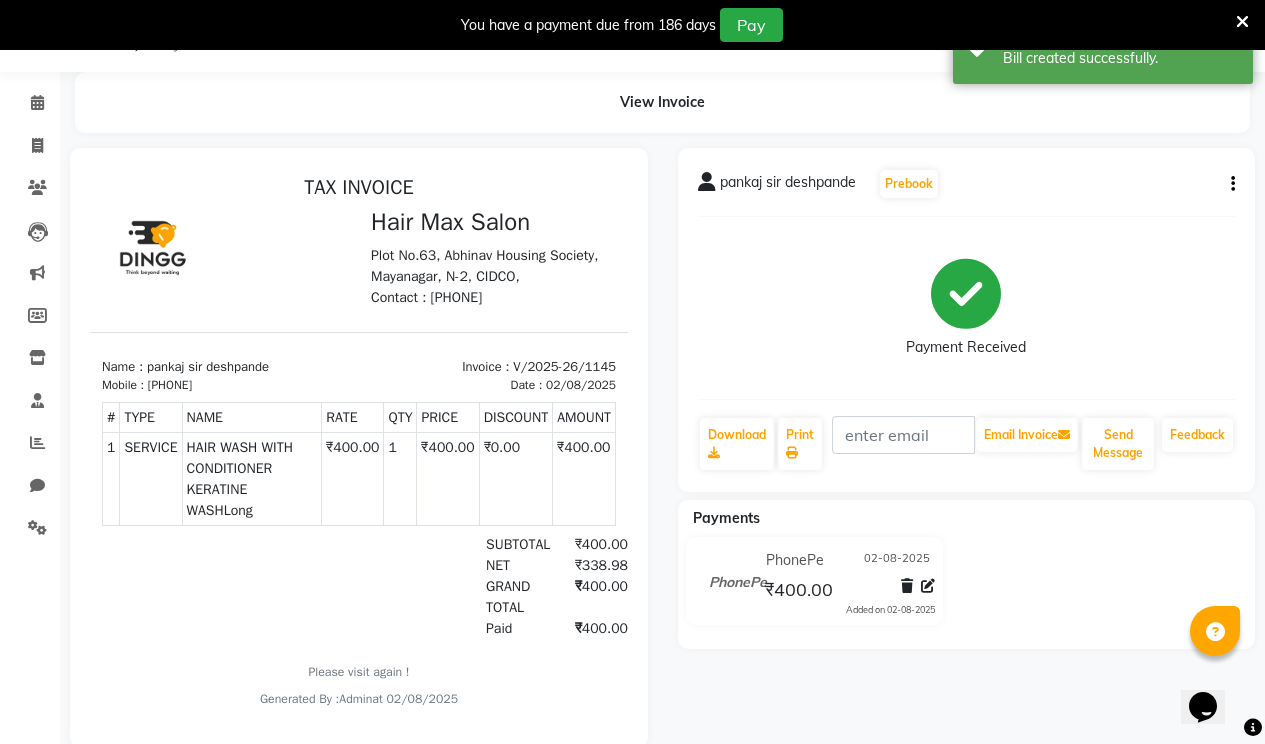 select on "7580" 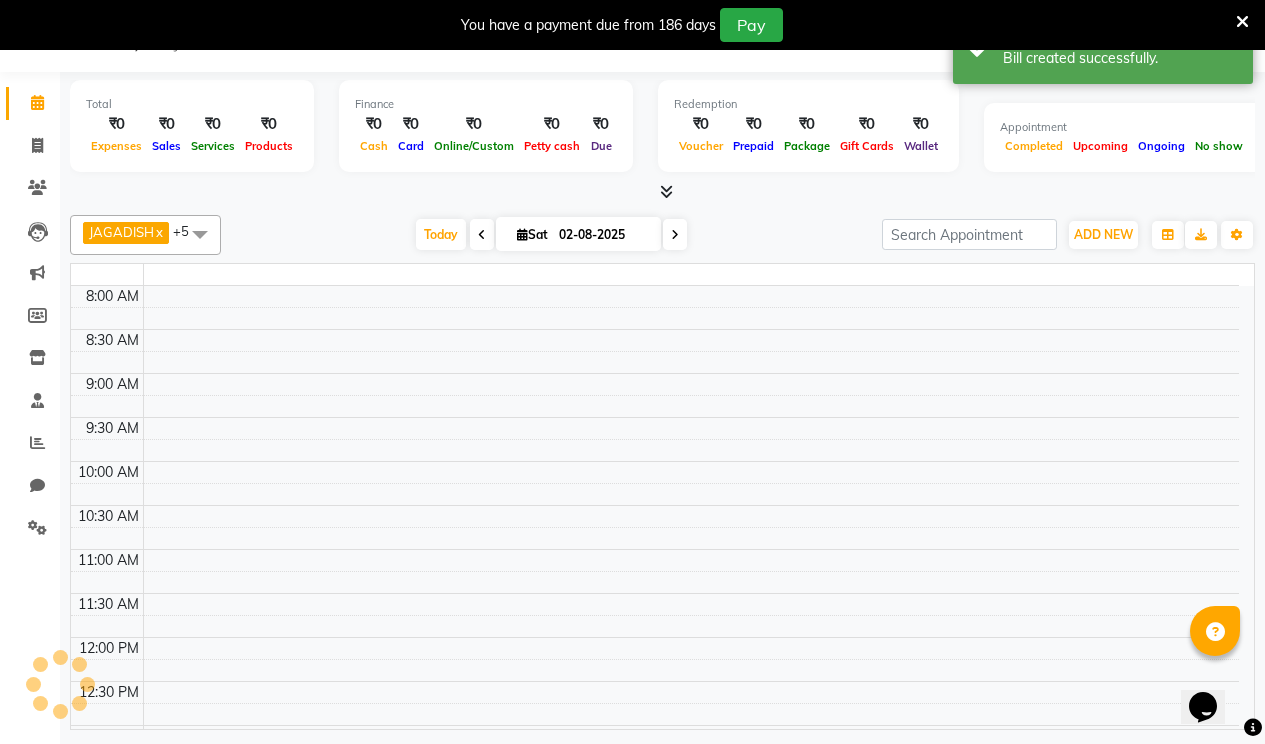 scroll, scrollTop: 0, scrollLeft: 0, axis: both 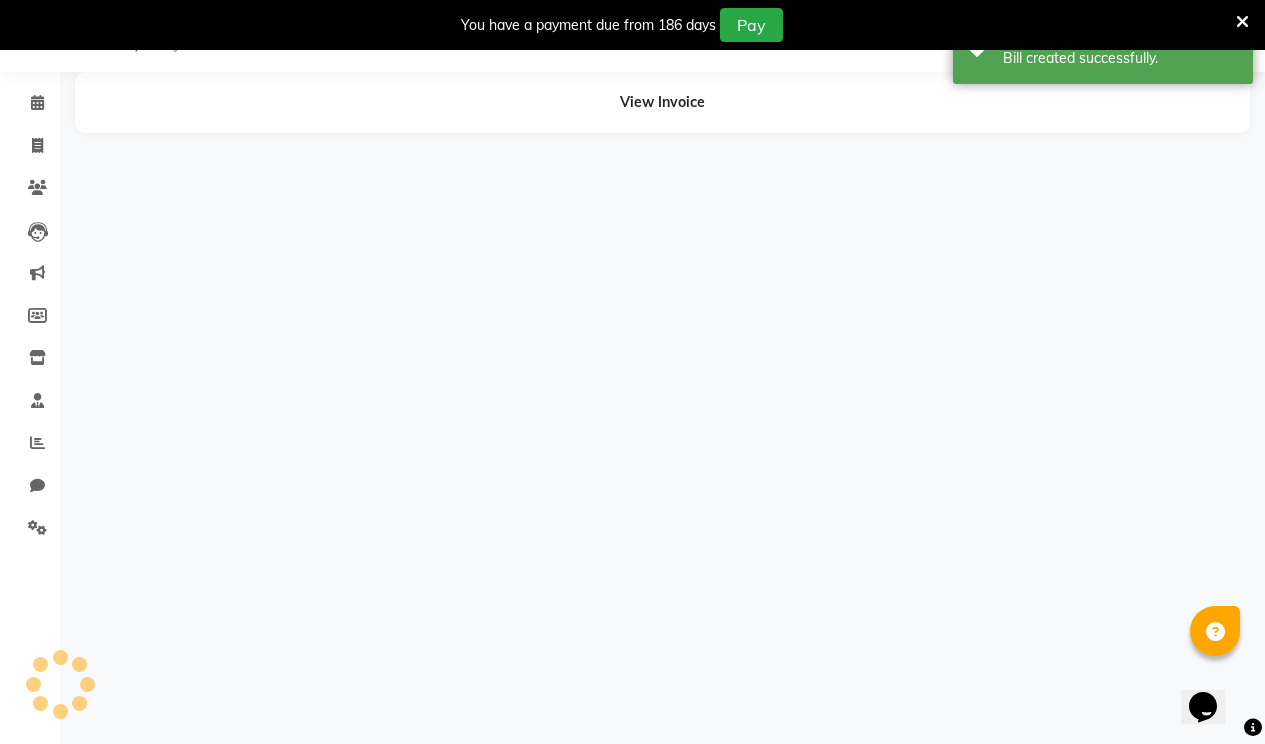 select on "service" 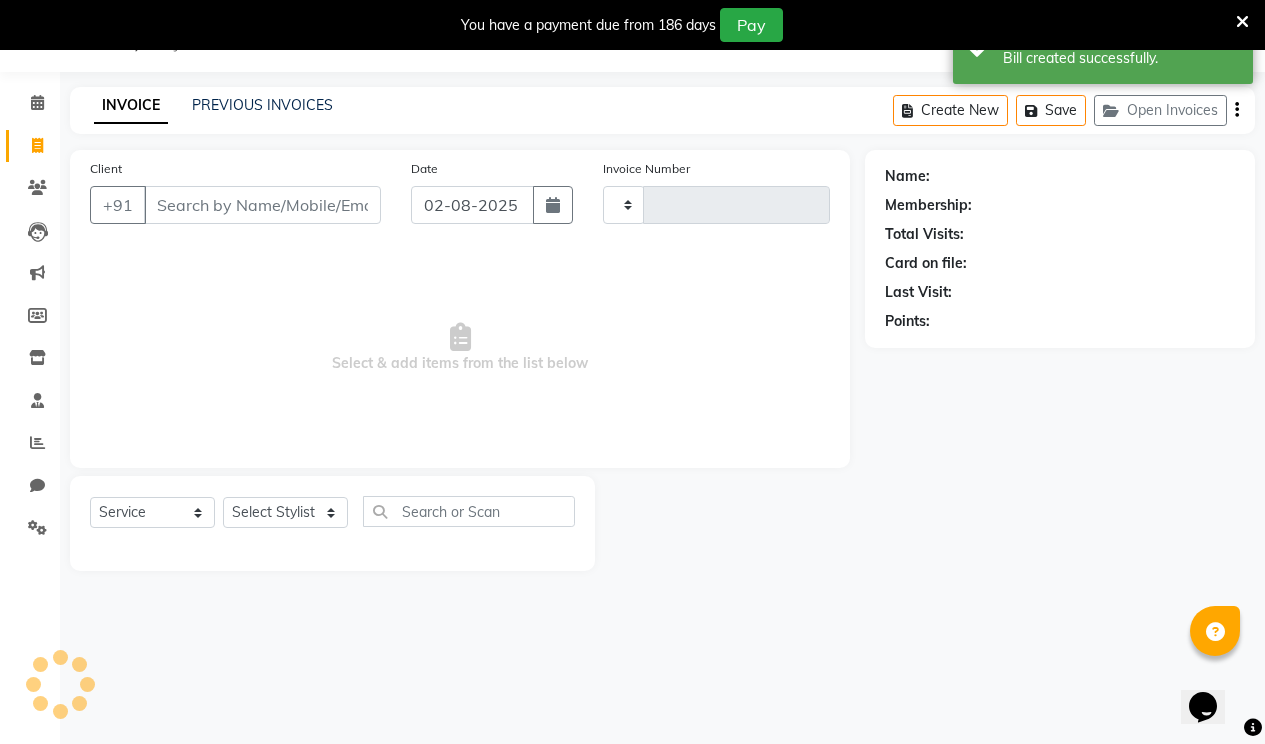 type on "1146" 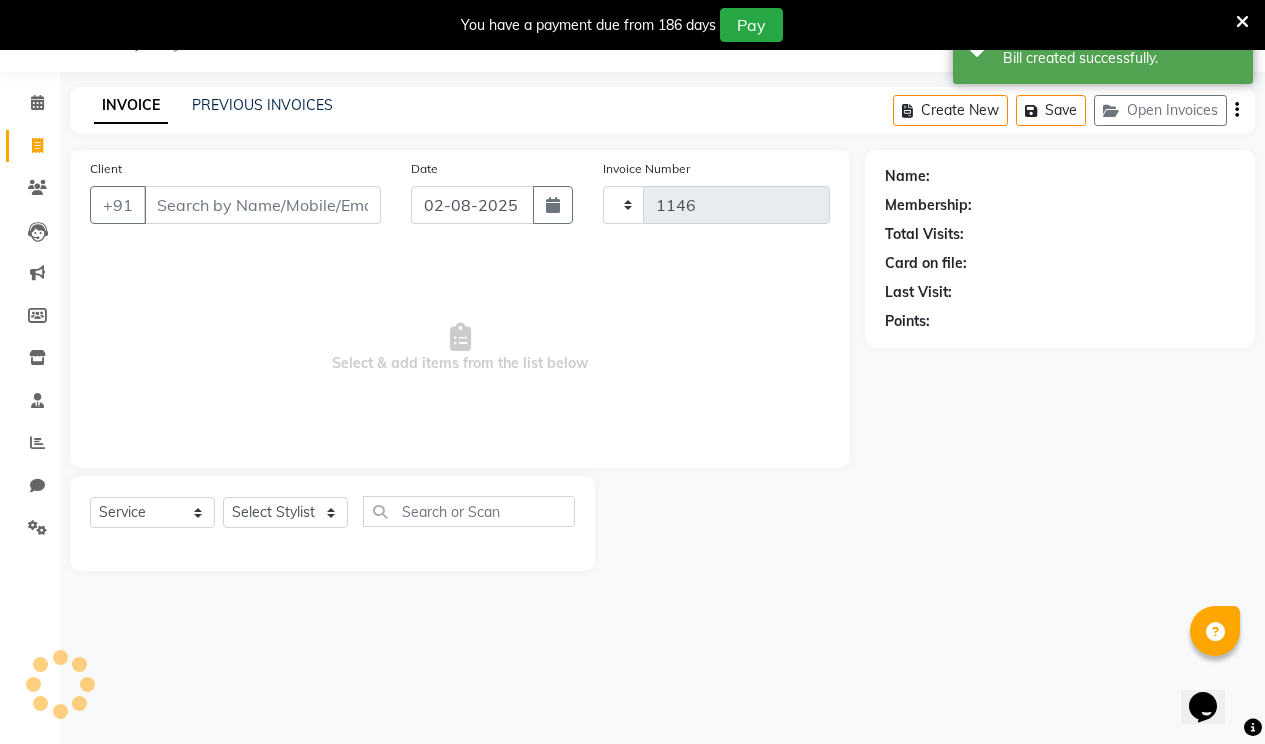 select on "7580" 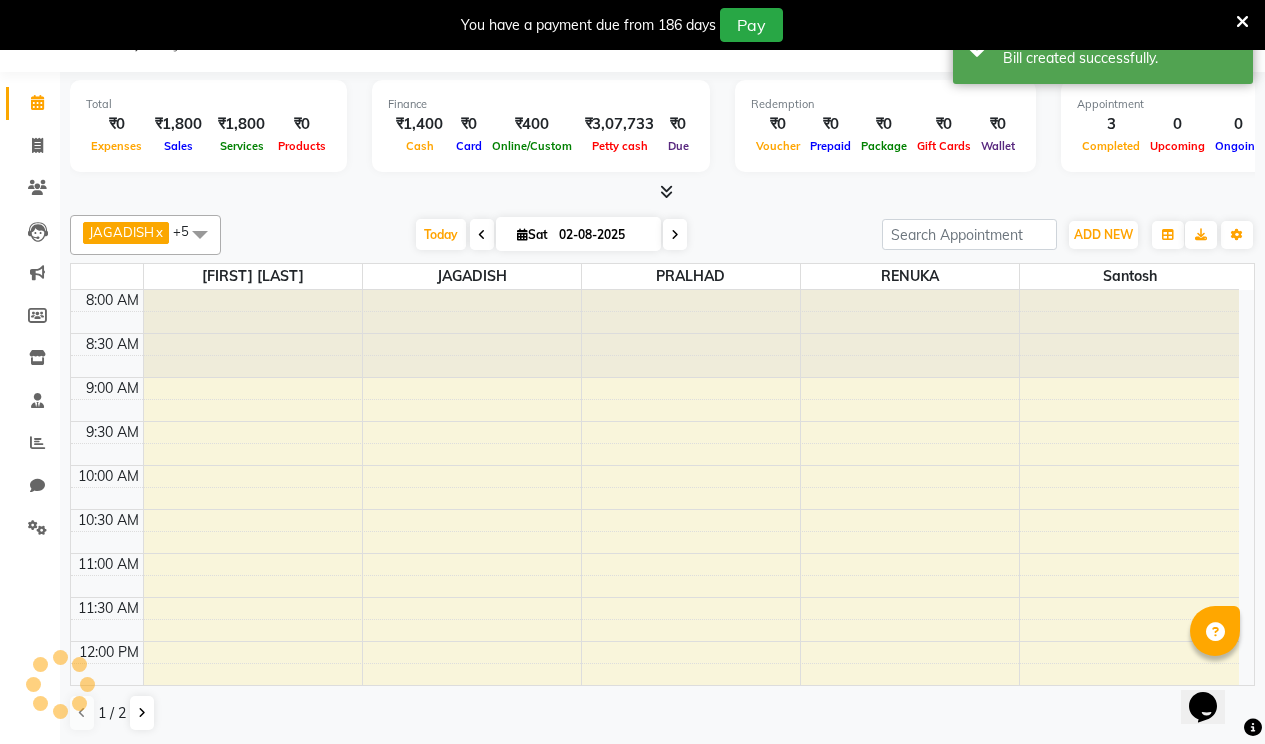 scroll, scrollTop: 0, scrollLeft: 0, axis: both 